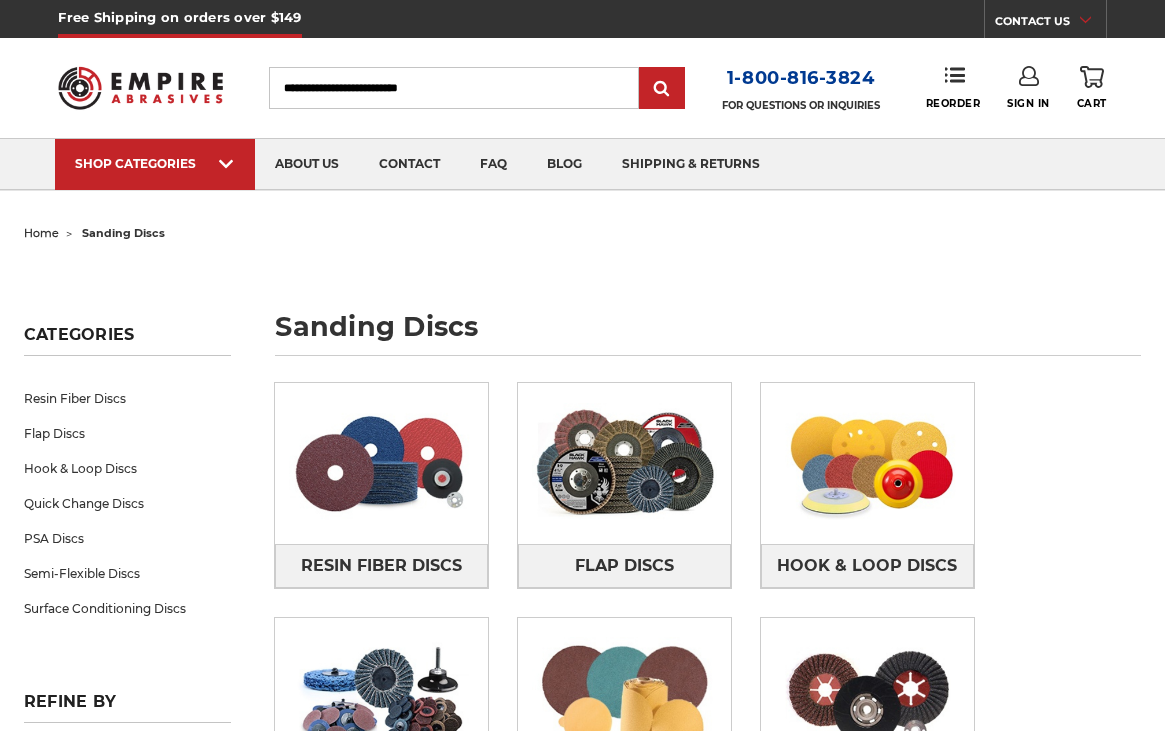 scroll, scrollTop: 0, scrollLeft: 0, axis: both 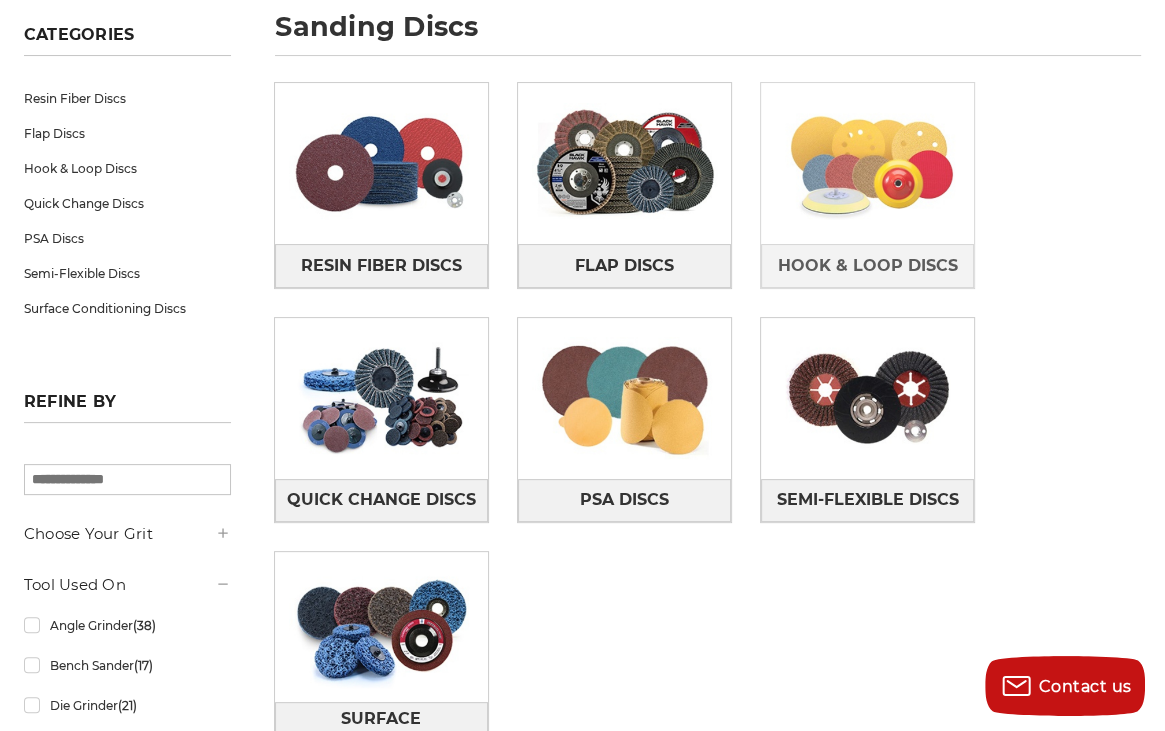 click at bounding box center (867, 164) 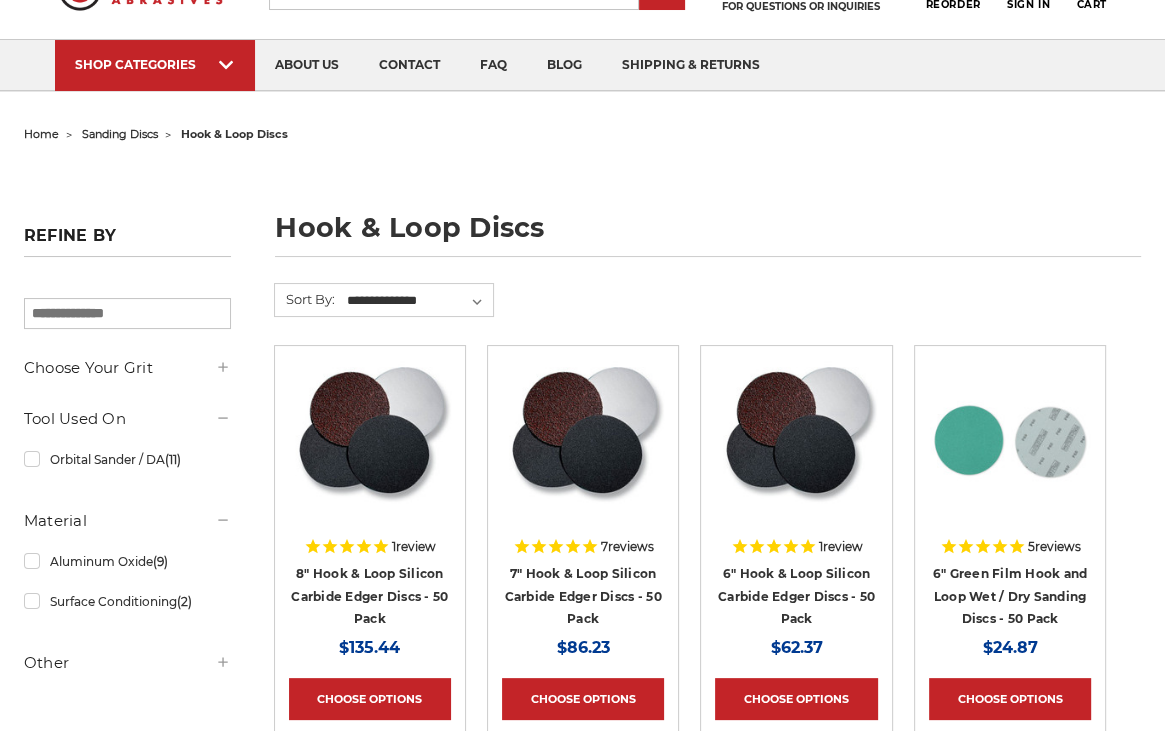 scroll, scrollTop: 100, scrollLeft: 0, axis: vertical 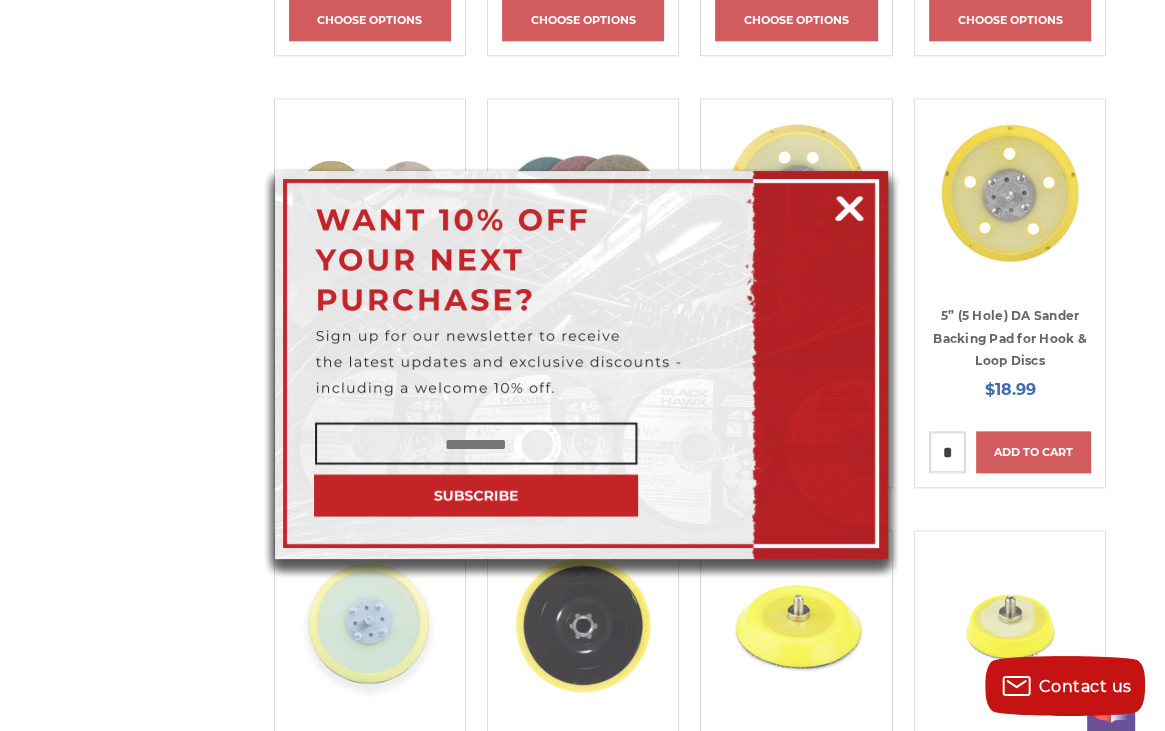 click at bounding box center (476, 444) 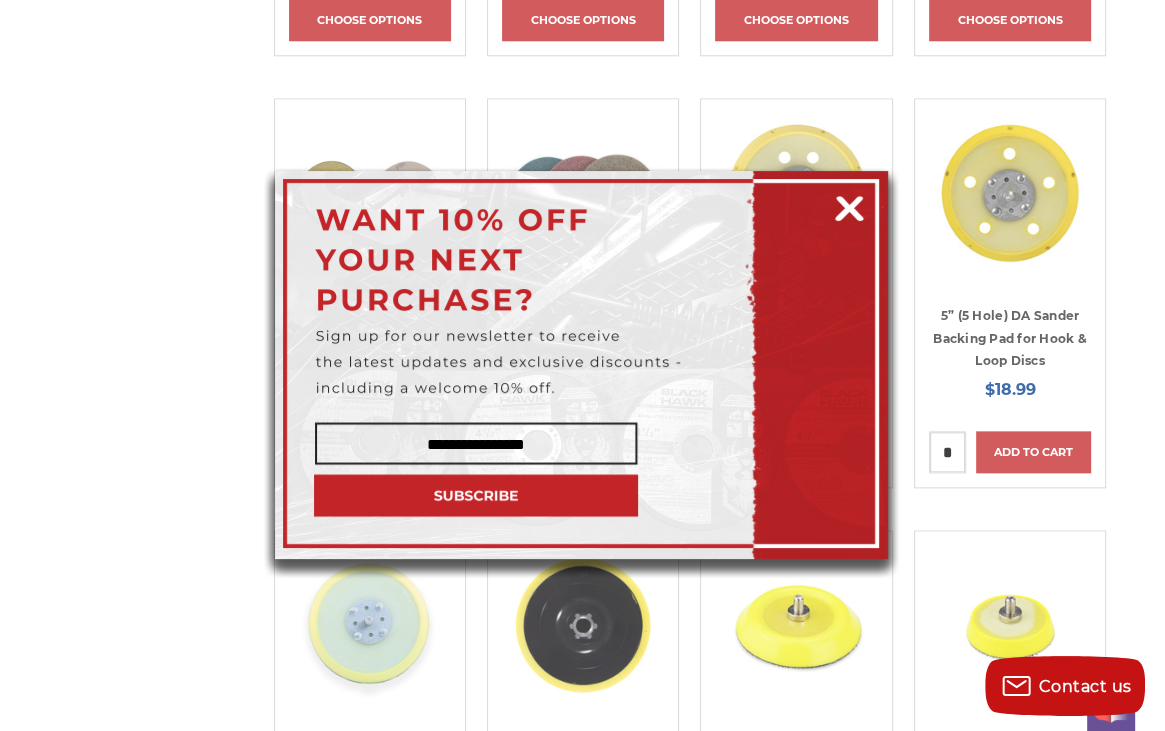 scroll, scrollTop: 1942, scrollLeft: 0, axis: vertical 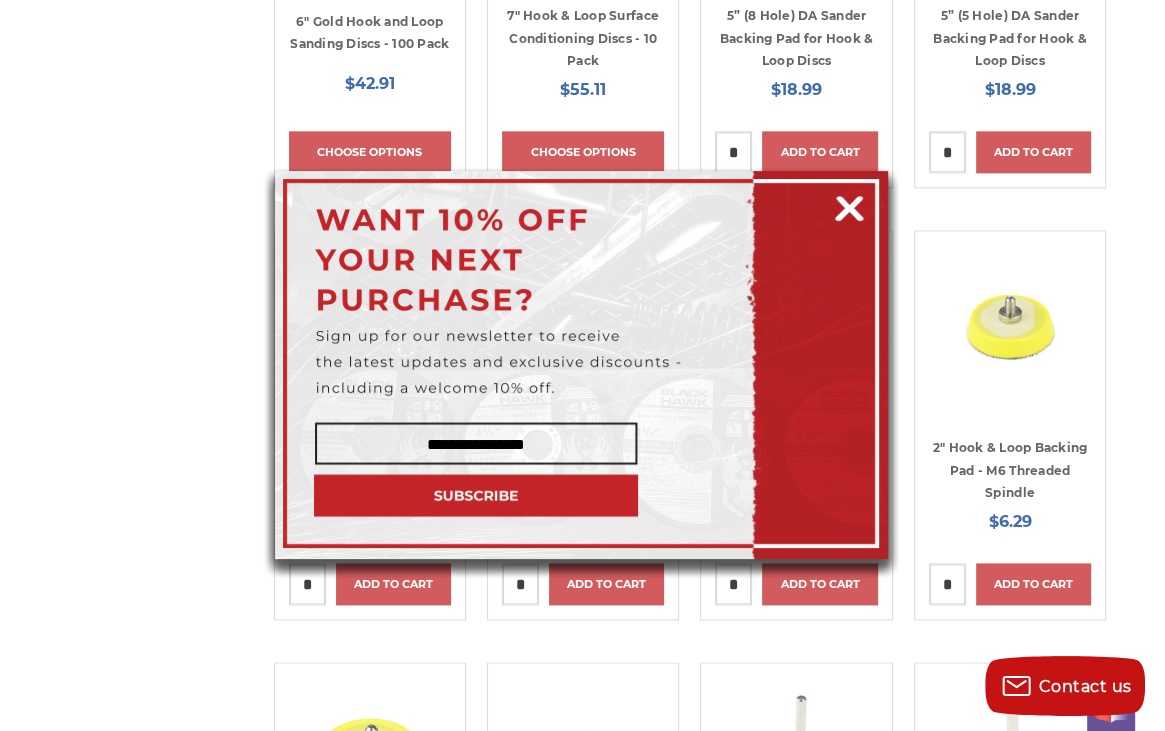 click at bounding box center (476, 496) 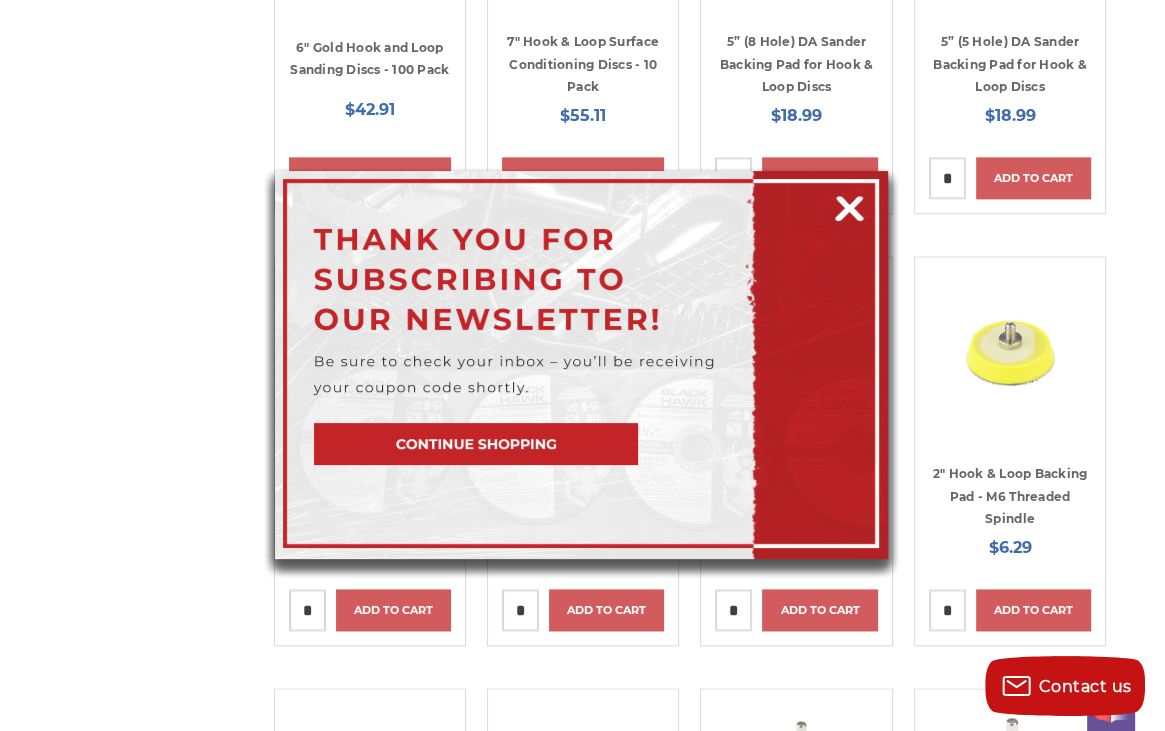 scroll, scrollTop: 1842, scrollLeft: 0, axis: vertical 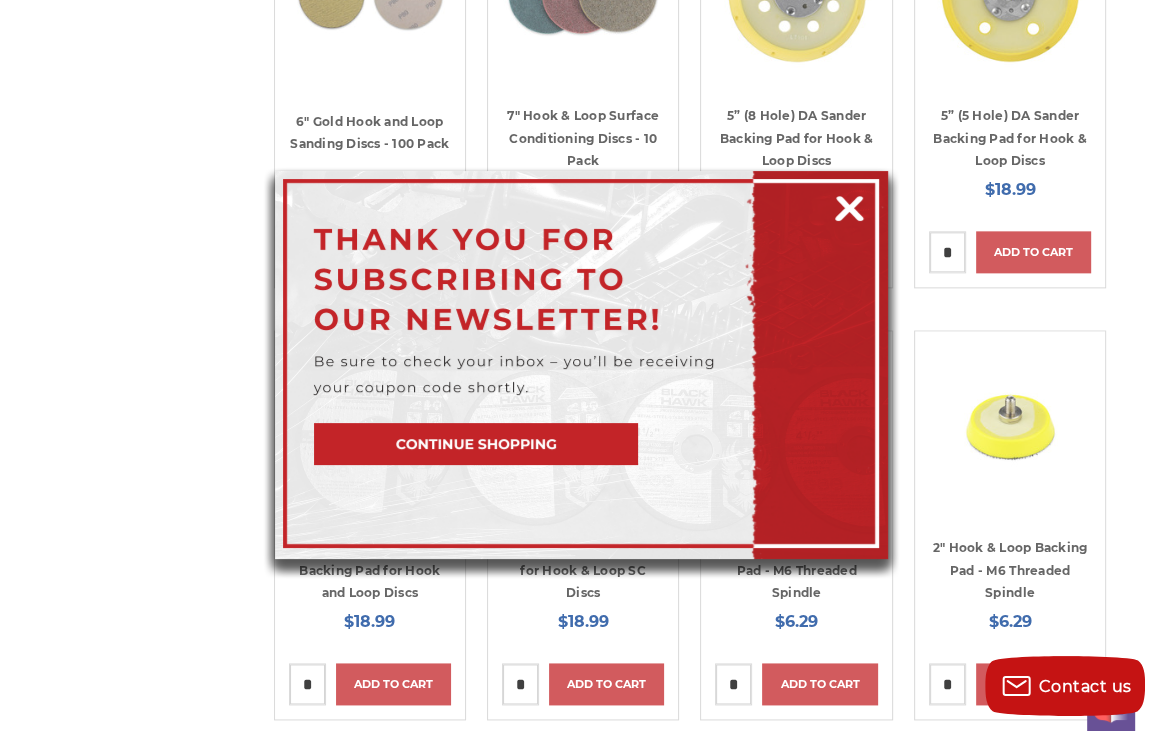 click at bounding box center (475, 444) 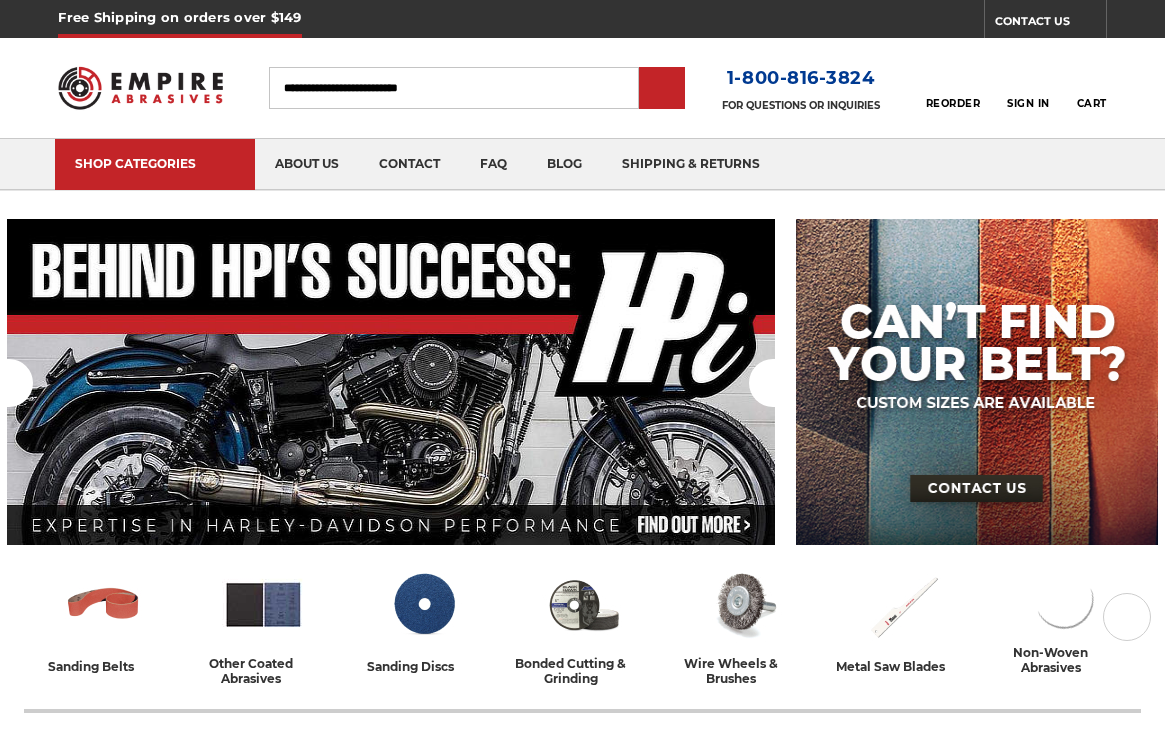 scroll, scrollTop: 0, scrollLeft: 0, axis: both 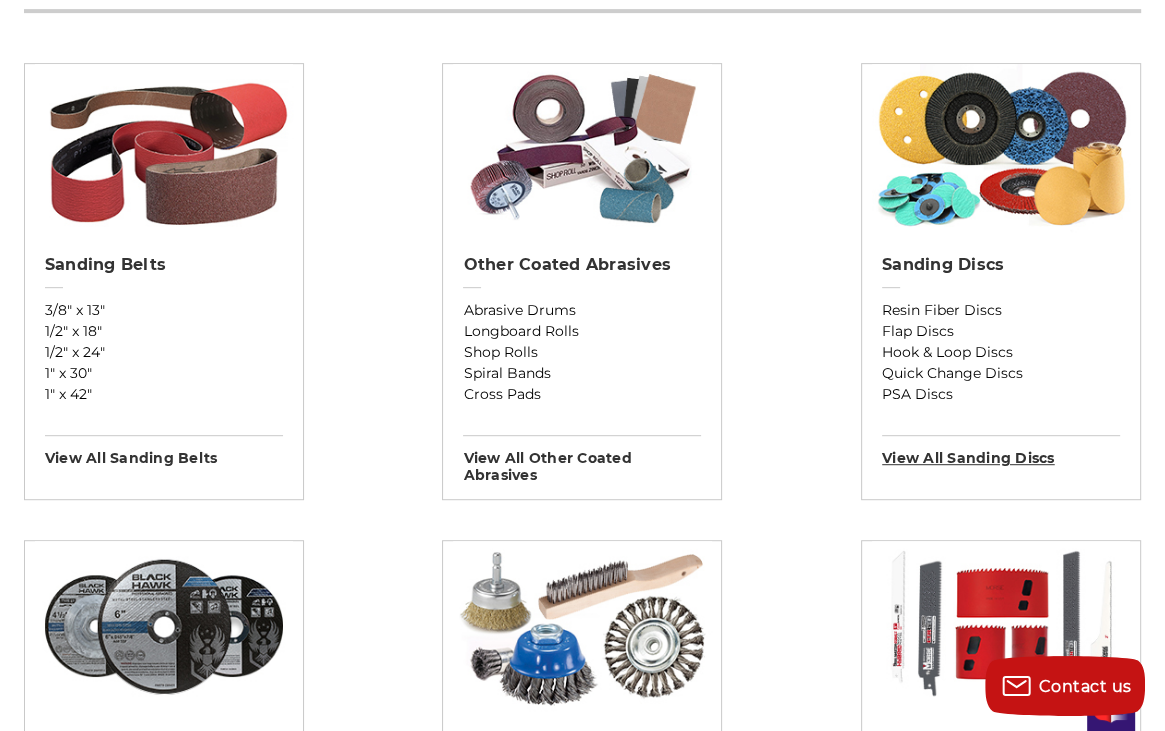 click on "View All sanding discs" at bounding box center (1001, 451) 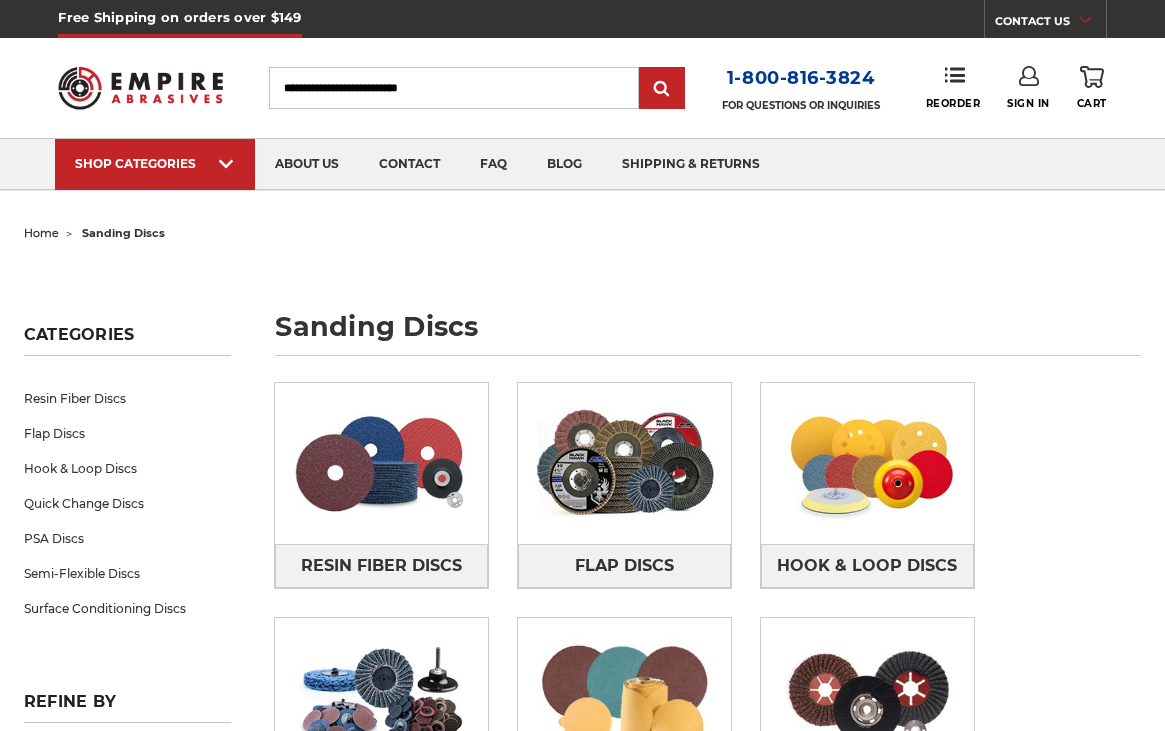 scroll, scrollTop: 0, scrollLeft: 0, axis: both 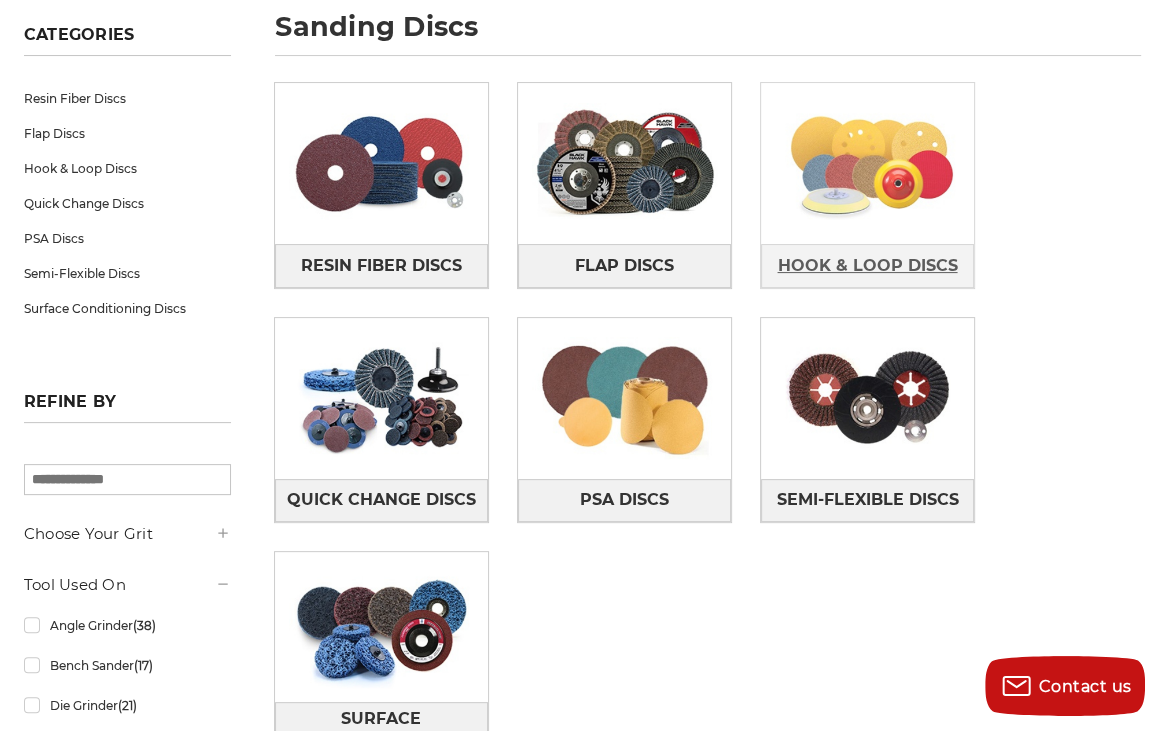 click on "Hook & Loop Discs" at bounding box center (867, 266) 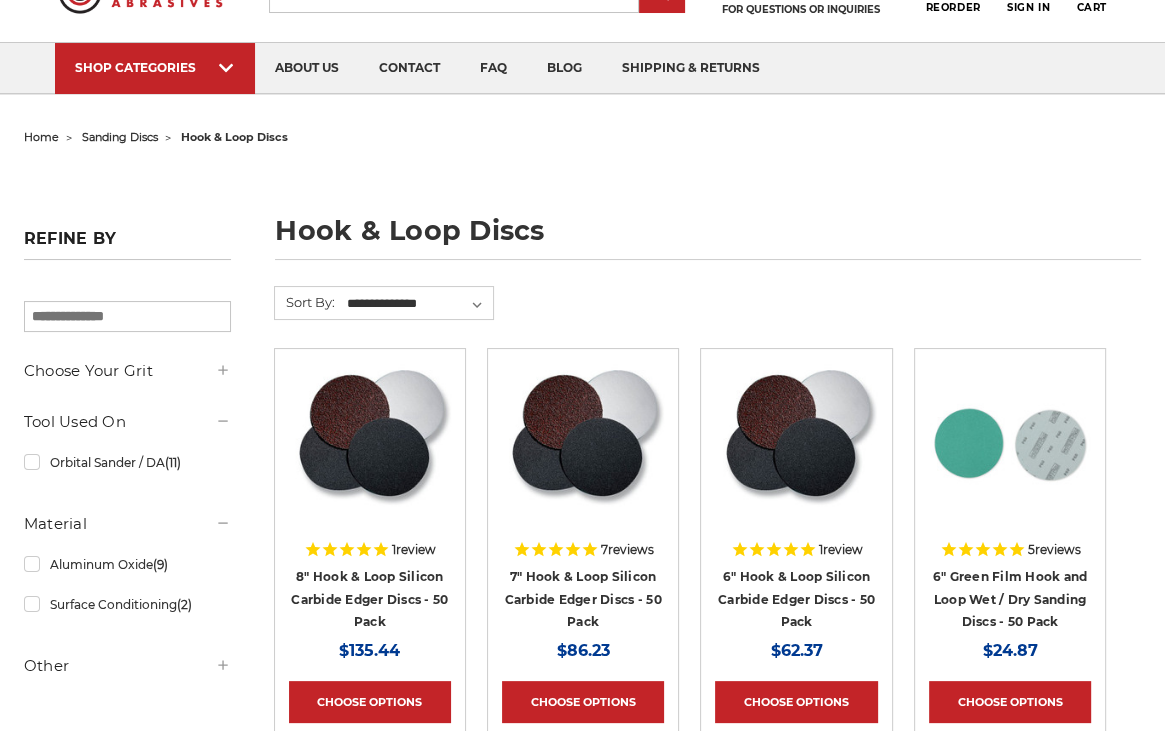 scroll, scrollTop: 200, scrollLeft: 0, axis: vertical 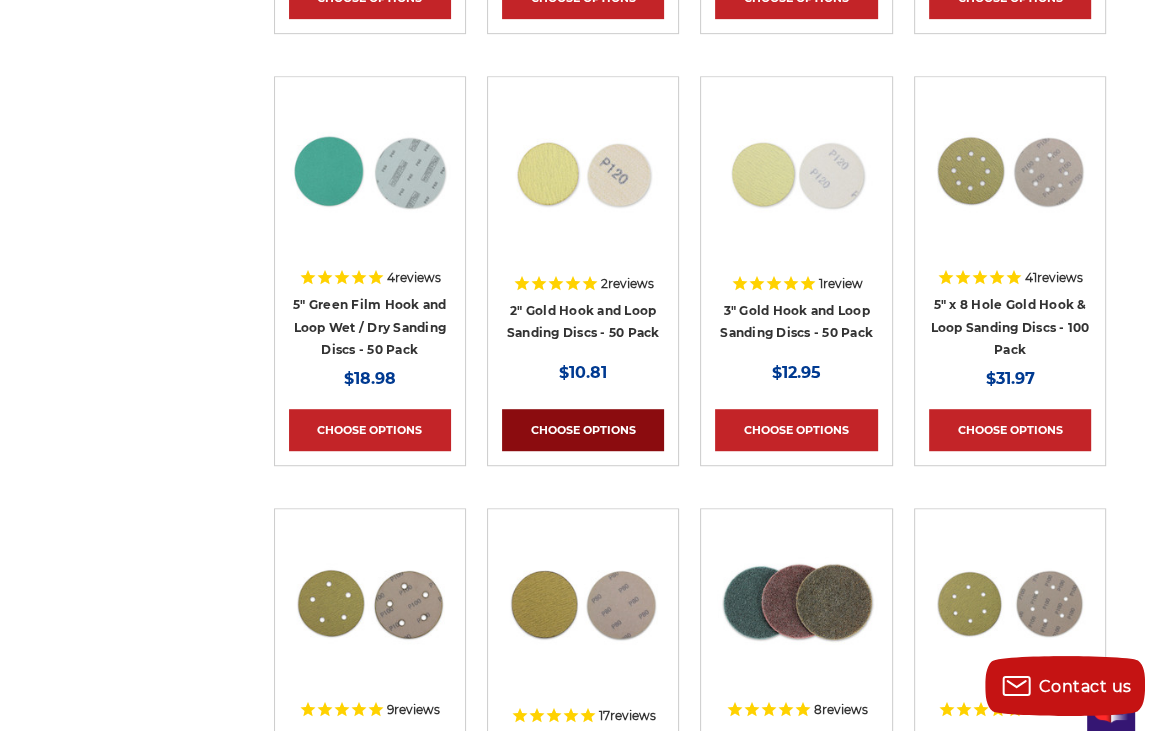 click on "Choose Options" at bounding box center (583, 430) 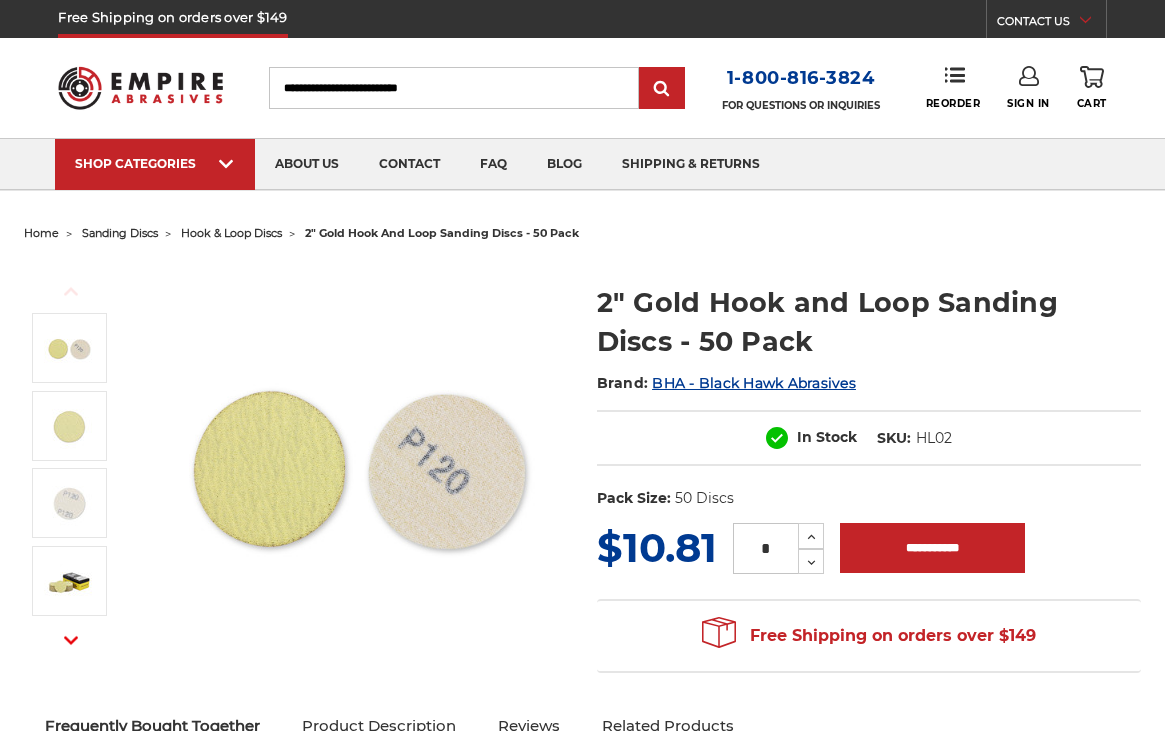 scroll, scrollTop: 0, scrollLeft: 0, axis: both 